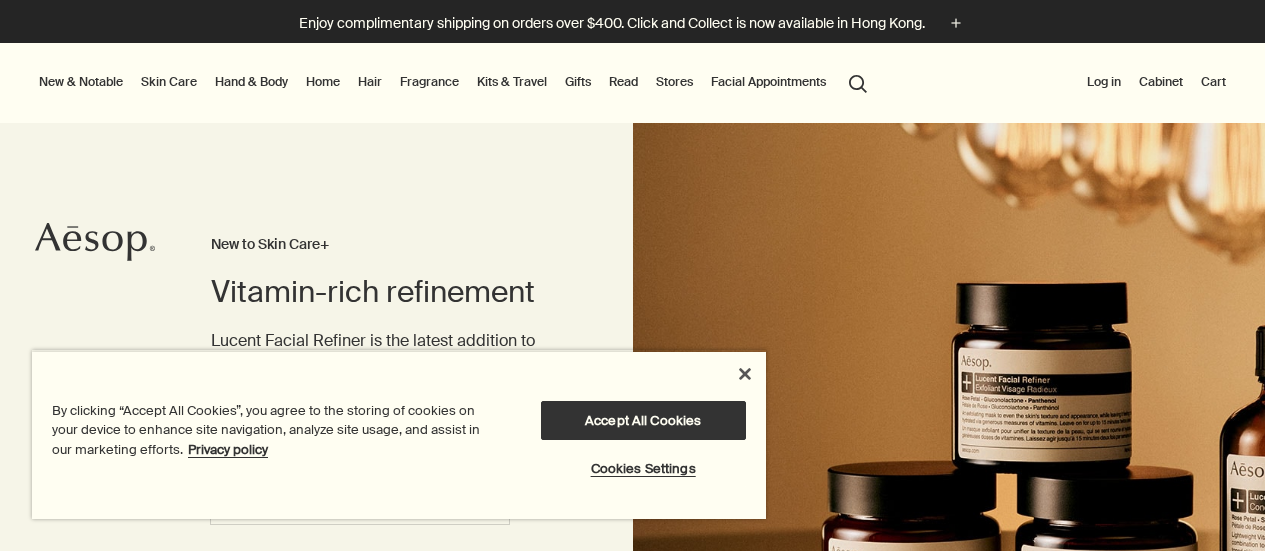 scroll, scrollTop: 0, scrollLeft: 0, axis: both 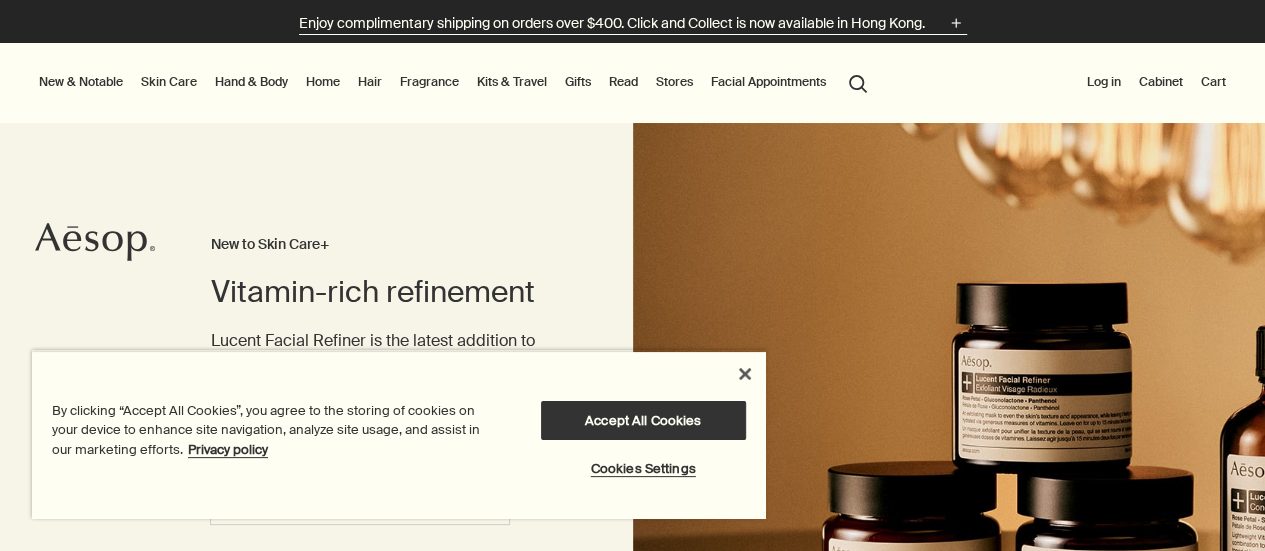 click on "Enjoy complimentary shipping on orders over $400. Click and Collect is now available in Hong Kong." at bounding box center [612, 23] 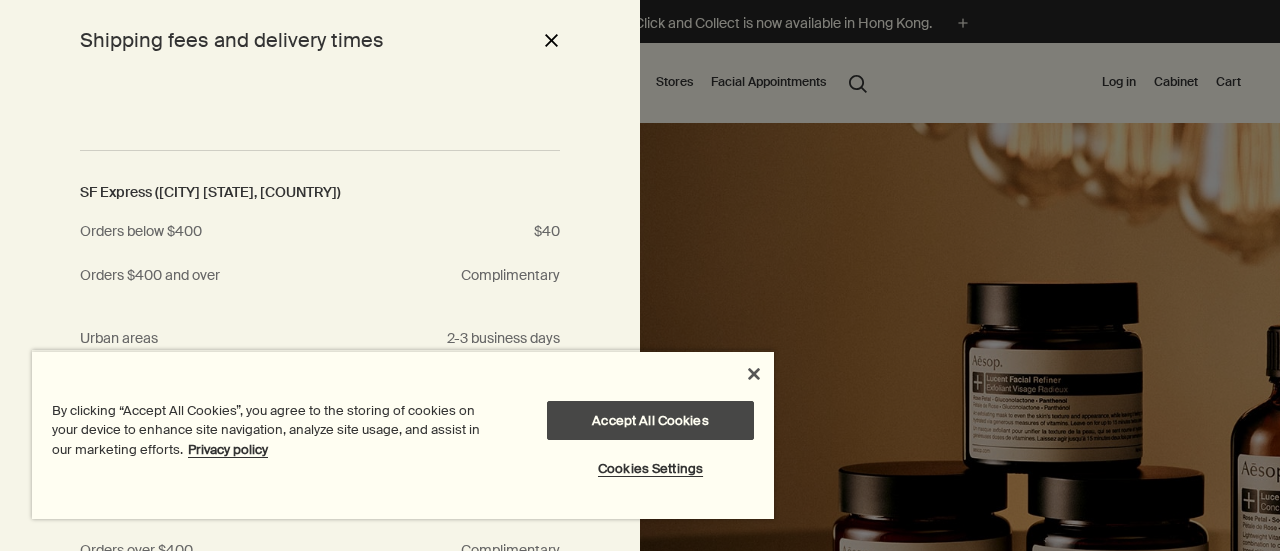 click on "Accept All Cookies" at bounding box center [651, 420] 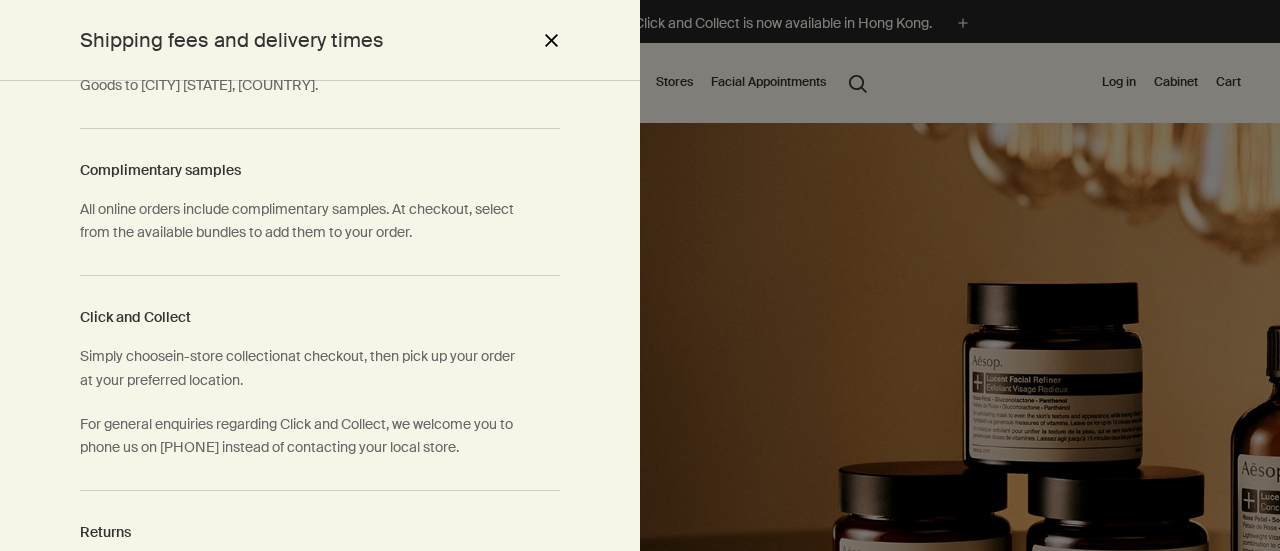 click on "close" at bounding box center (551, 40) 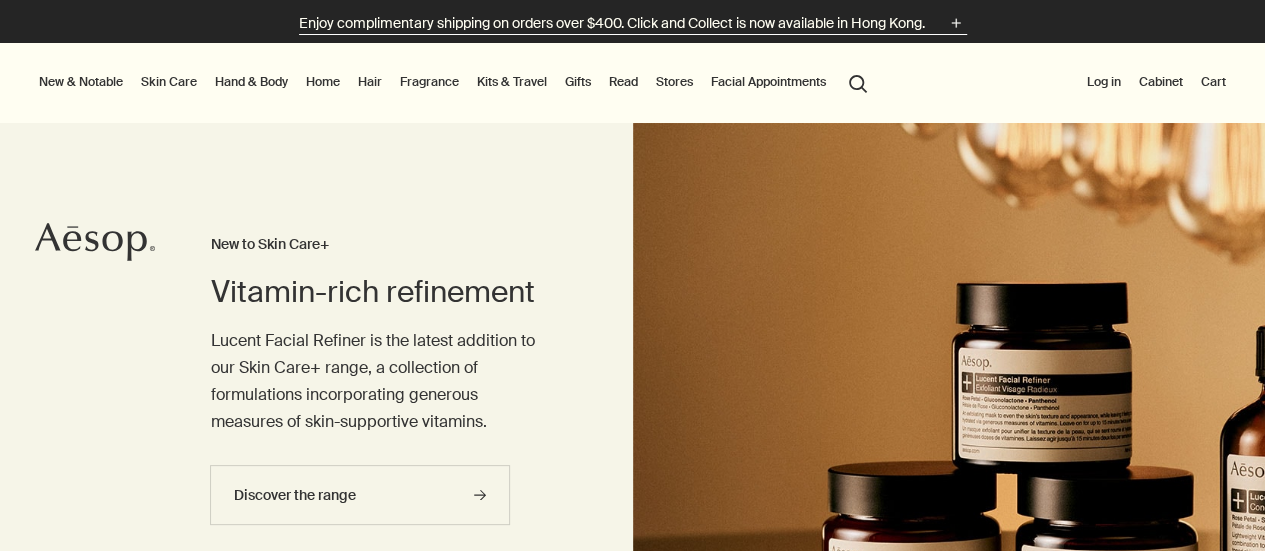 click on "plus" at bounding box center [956, 23] 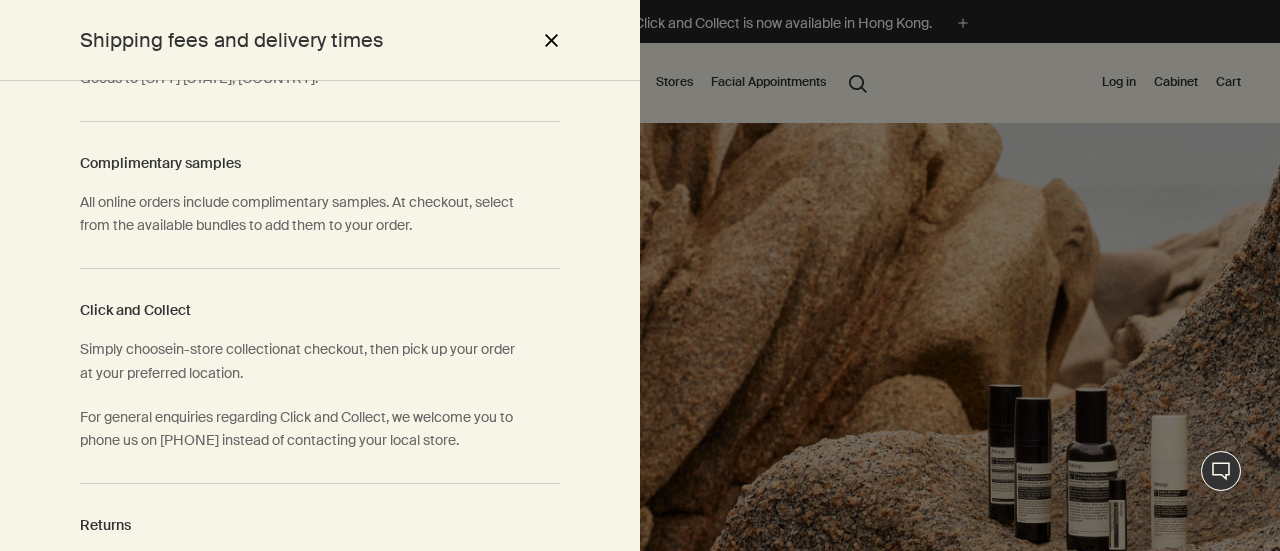 scroll, scrollTop: 604, scrollLeft: 0, axis: vertical 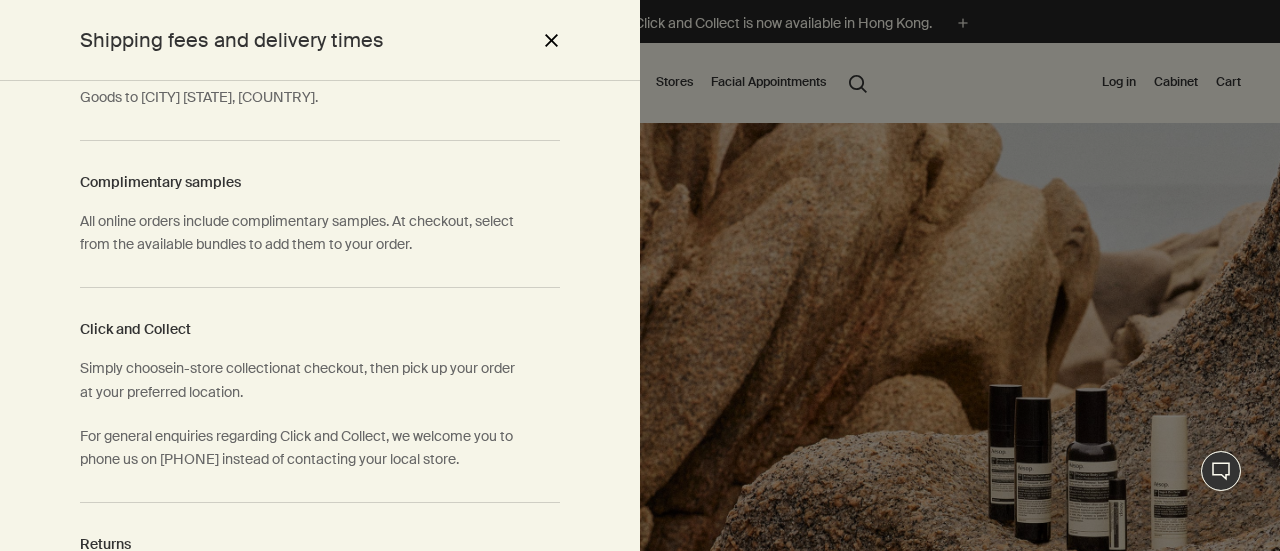 click on "close" at bounding box center [551, 40] 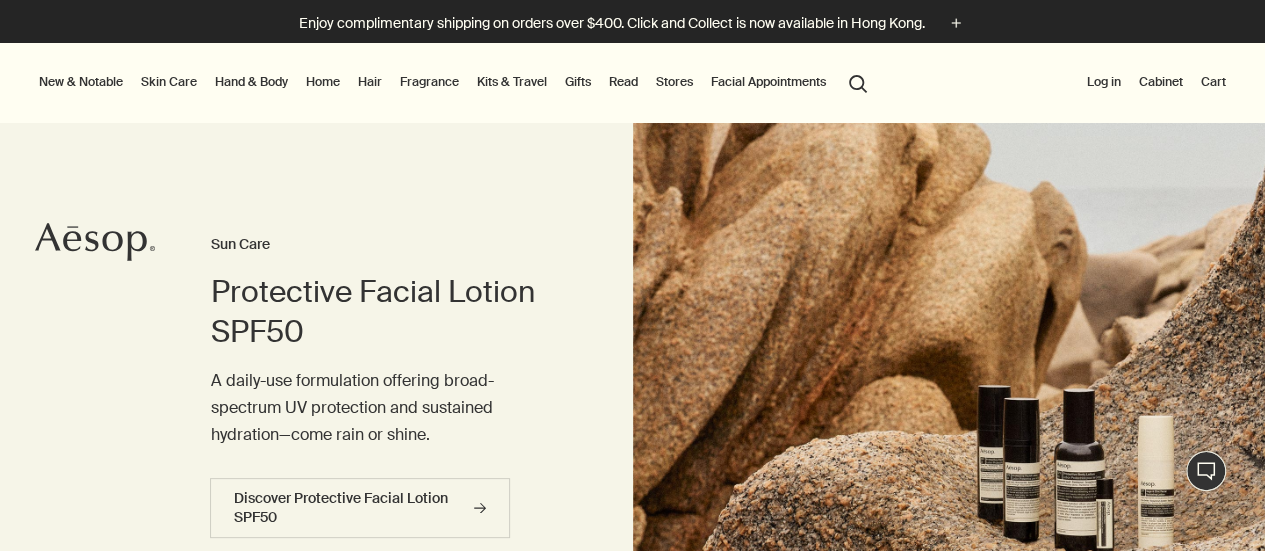 click on "Skin Care" at bounding box center [169, 82] 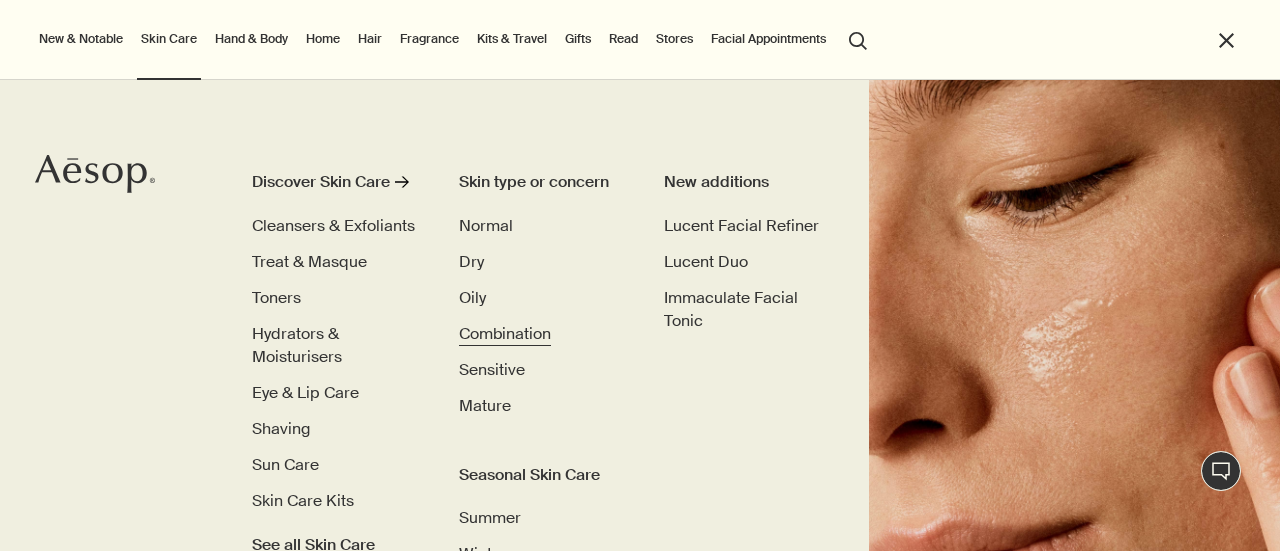 click on "Combination" at bounding box center (505, 333) 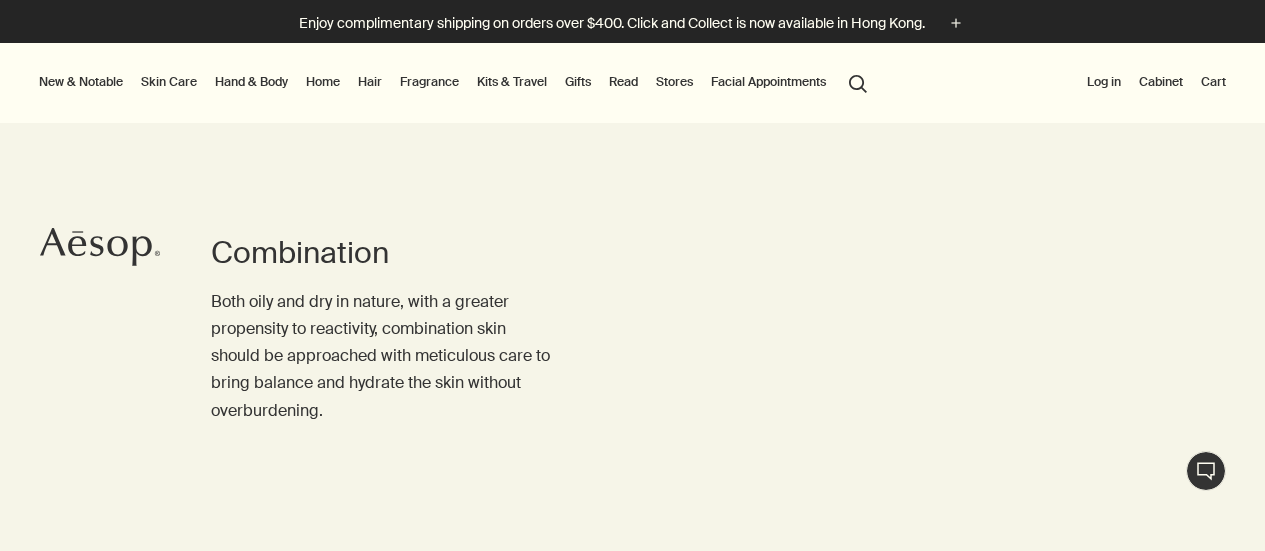 scroll, scrollTop: 0, scrollLeft: 0, axis: both 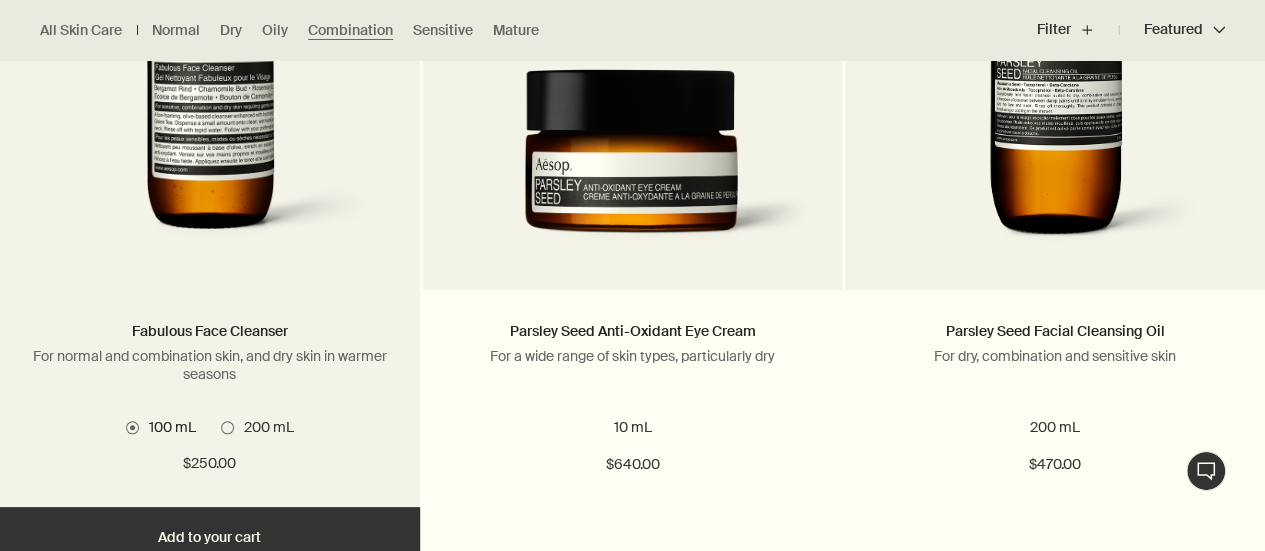click at bounding box center (227, 427) 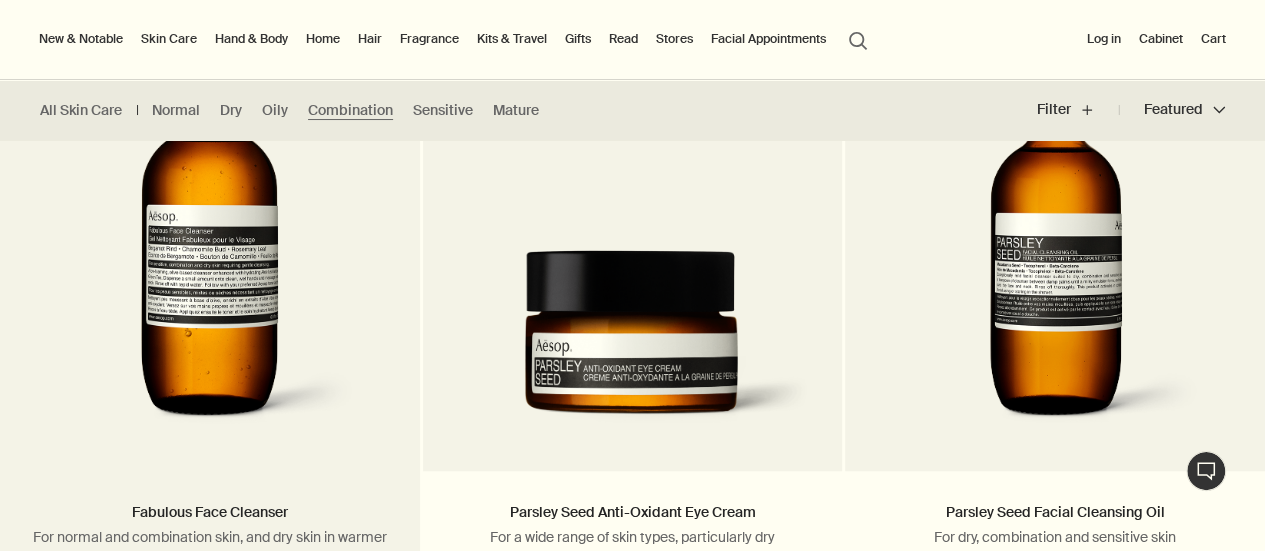 scroll, scrollTop: 600, scrollLeft: 0, axis: vertical 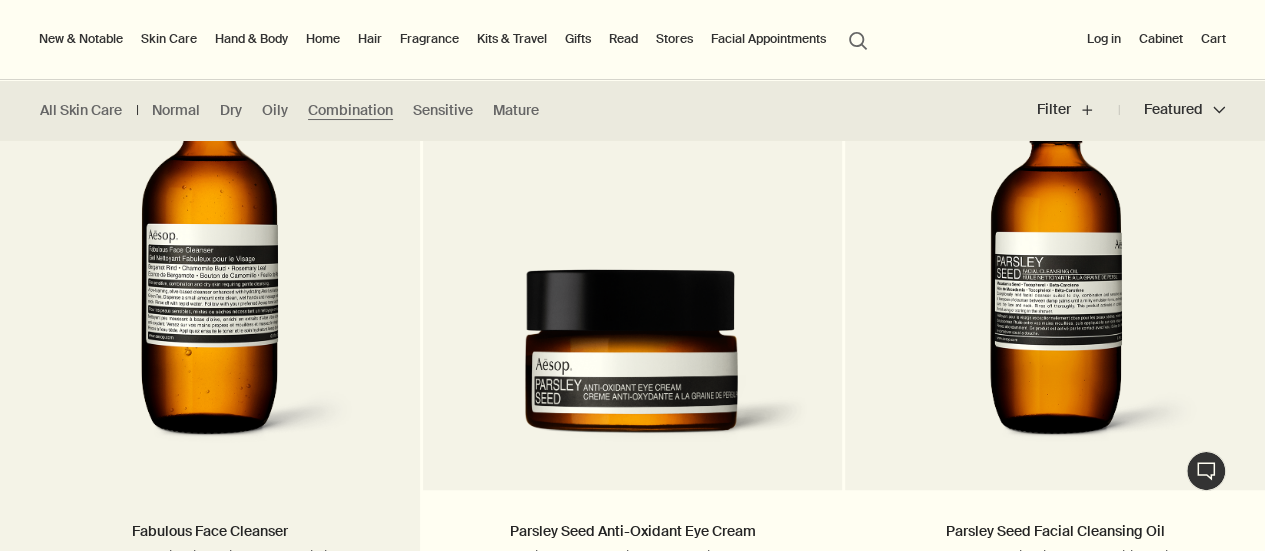 click at bounding box center (209, 275) 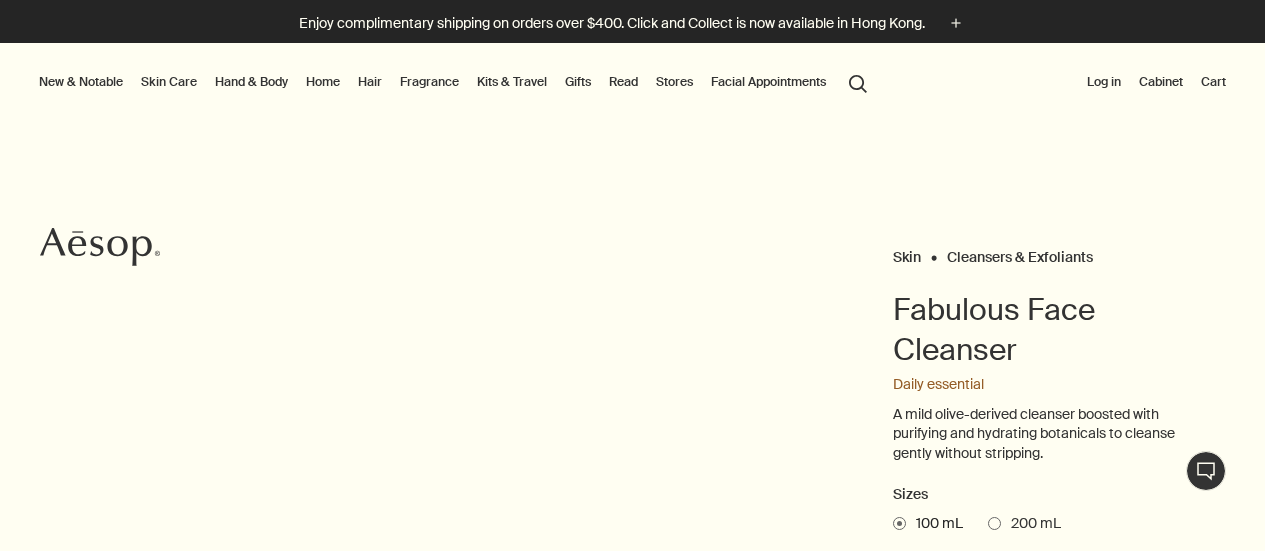 scroll, scrollTop: 0, scrollLeft: 0, axis: both 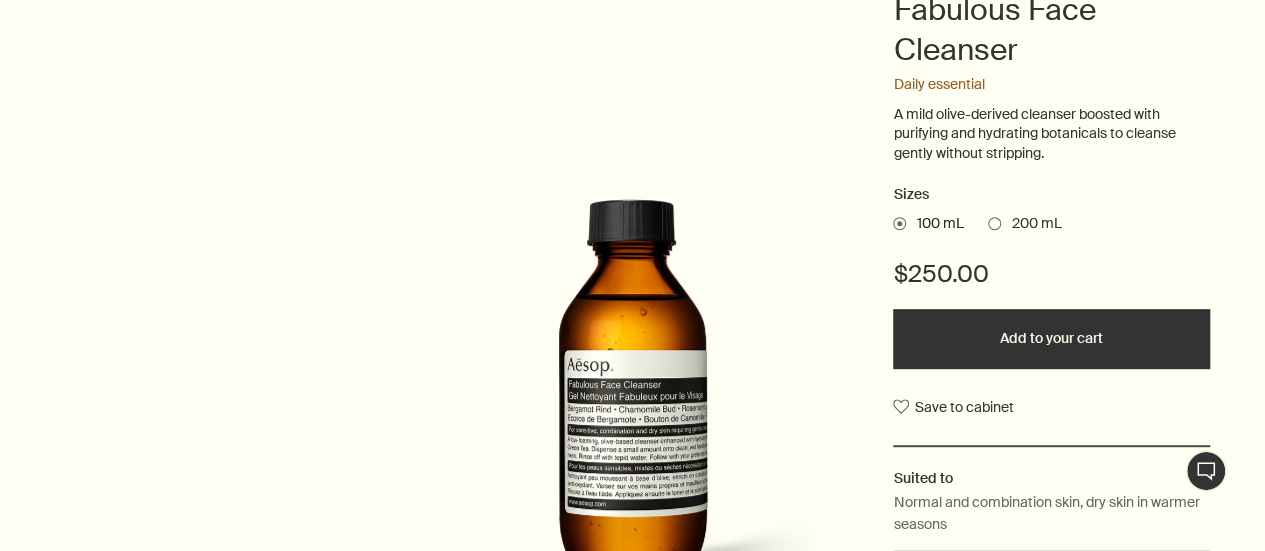 click on "200 mL" at bounding box center (1031, 224) 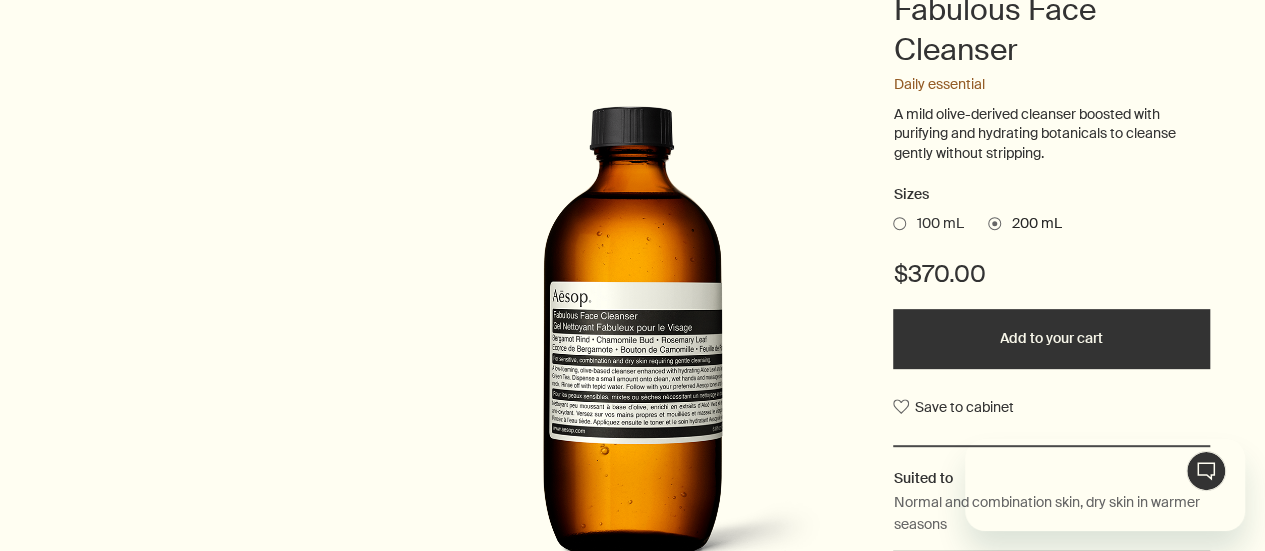 scroll, scrollTop: 0, scrollLeft: 0, axis: both 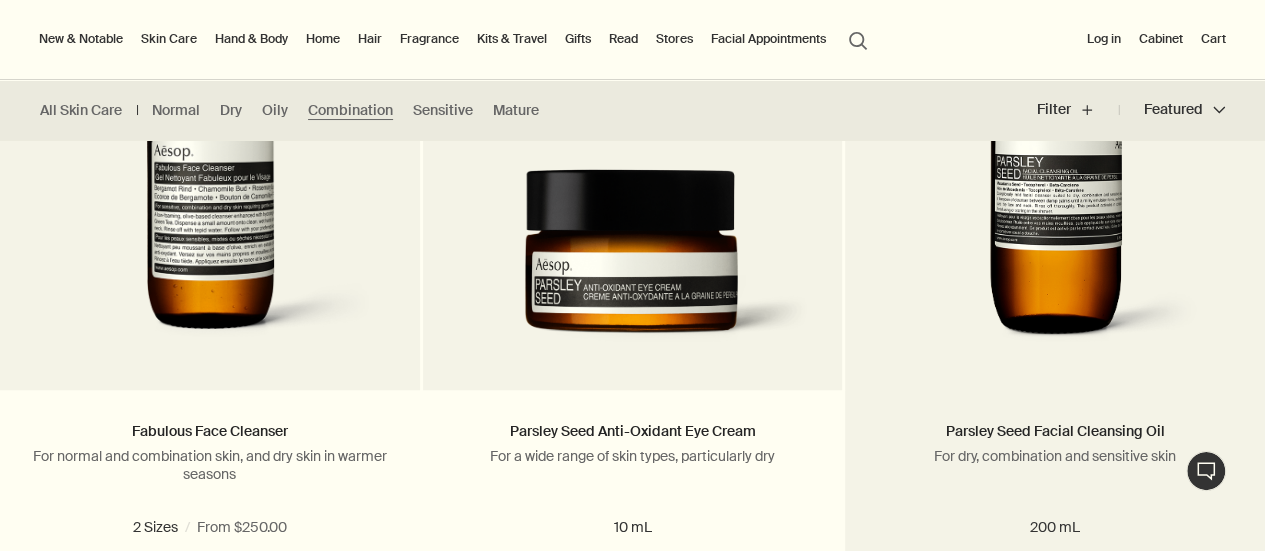 click at bounding box center [1055, 175] 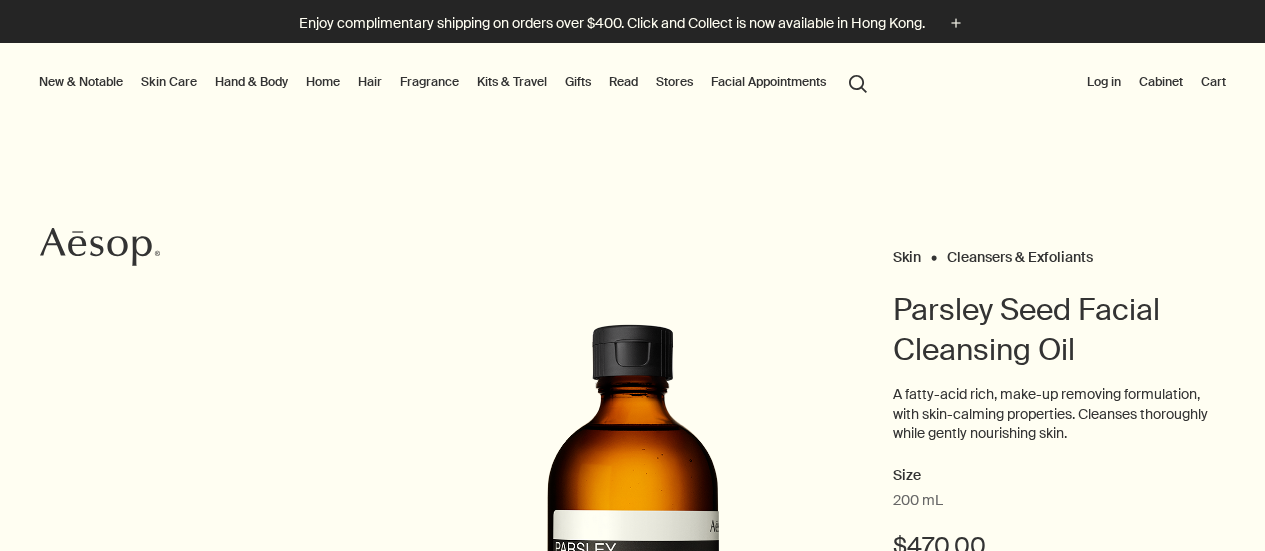 scroll, scrollTop: 0, scrollLeft: 0, axis: both 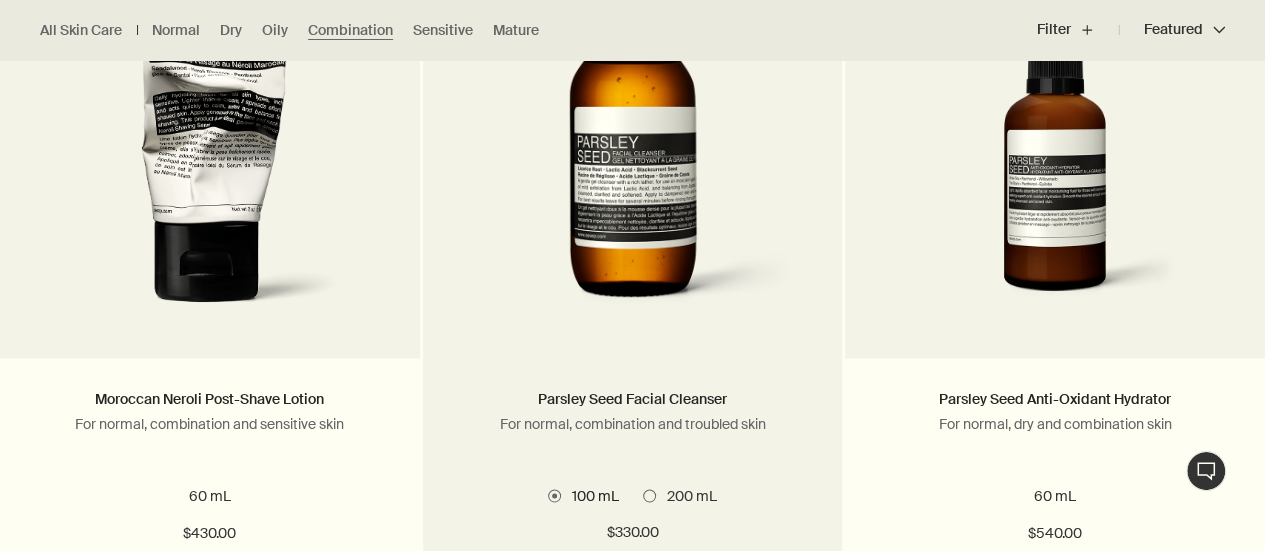 click on "200 mL" at bounding box center (686, 495) 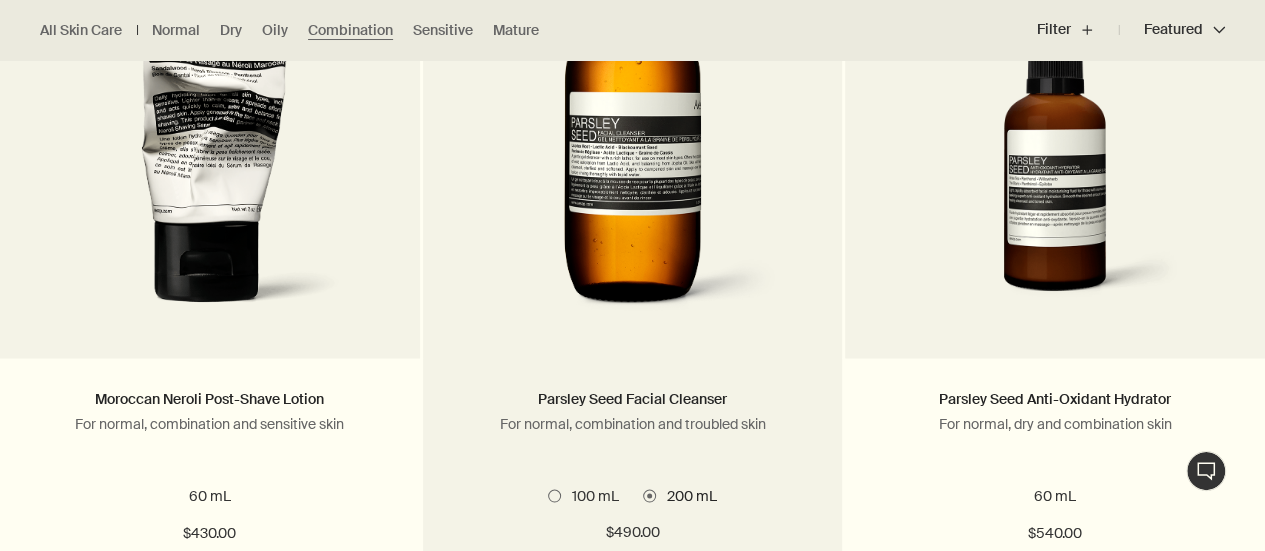 click at bounding box center [632, 143] 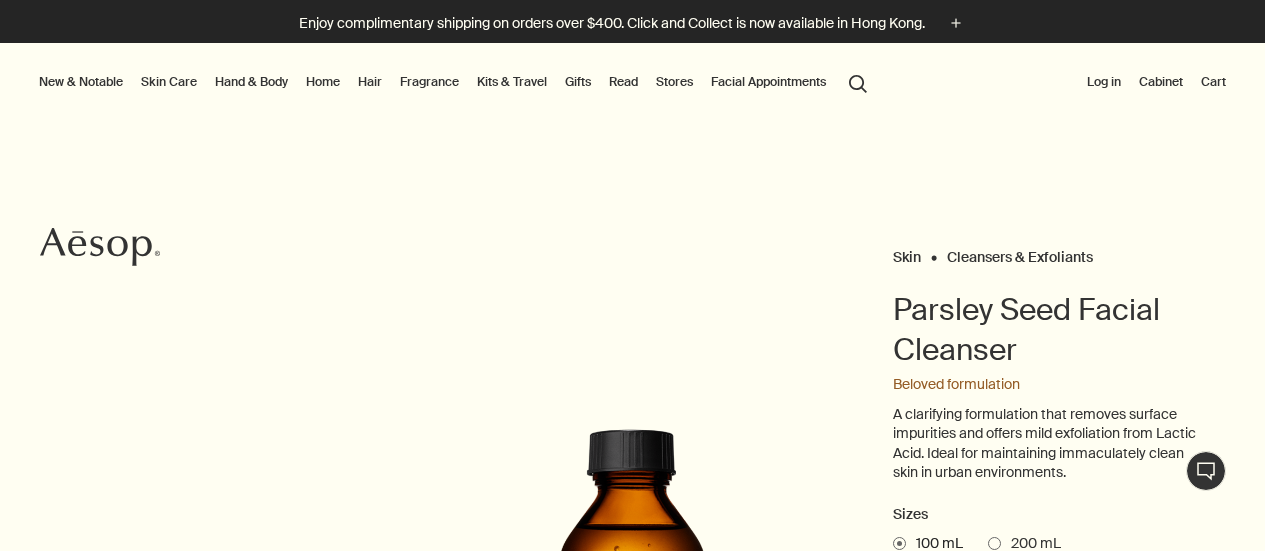 scroll, scrollTop: 0, scrollLeft: 0, axis: both 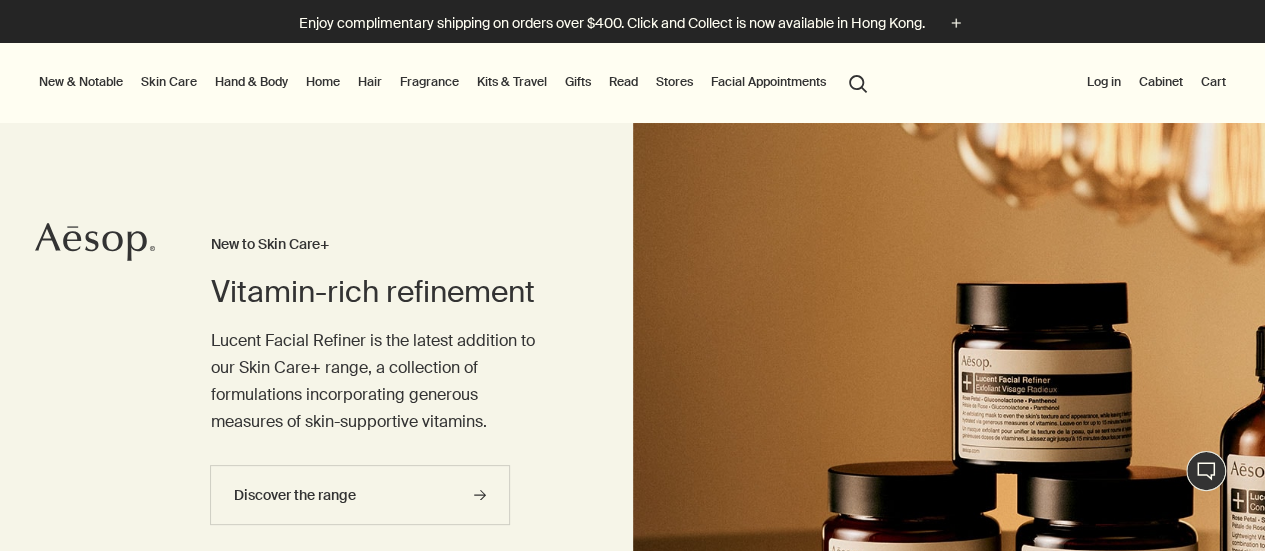 click on "Skin Care" at bounding box center (169, 82) 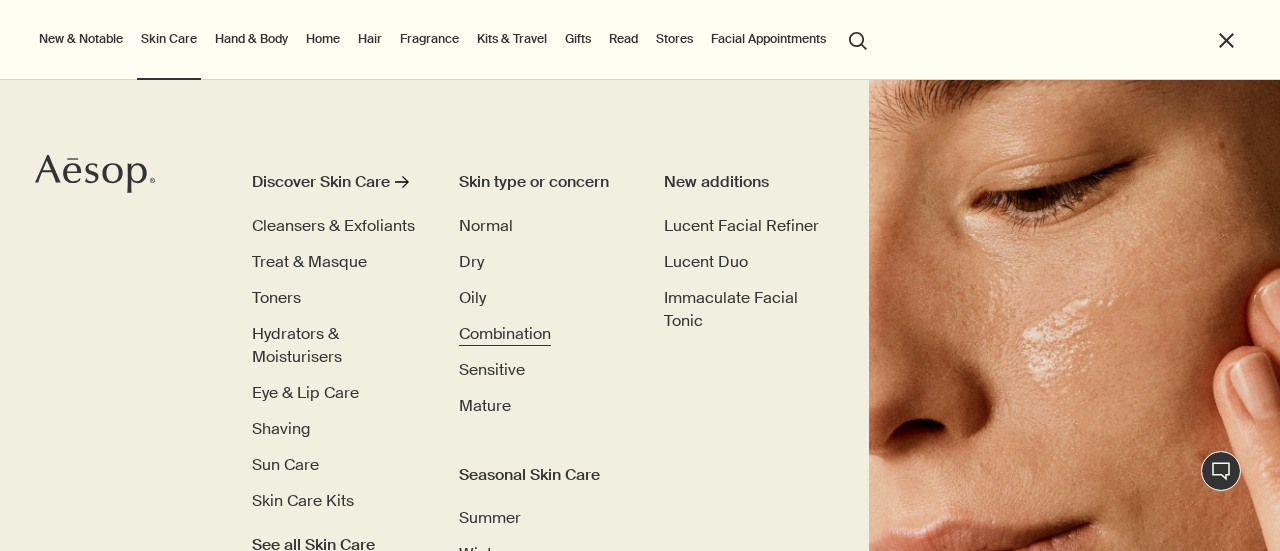 click on "Combination" at bounding box center (505, 333) 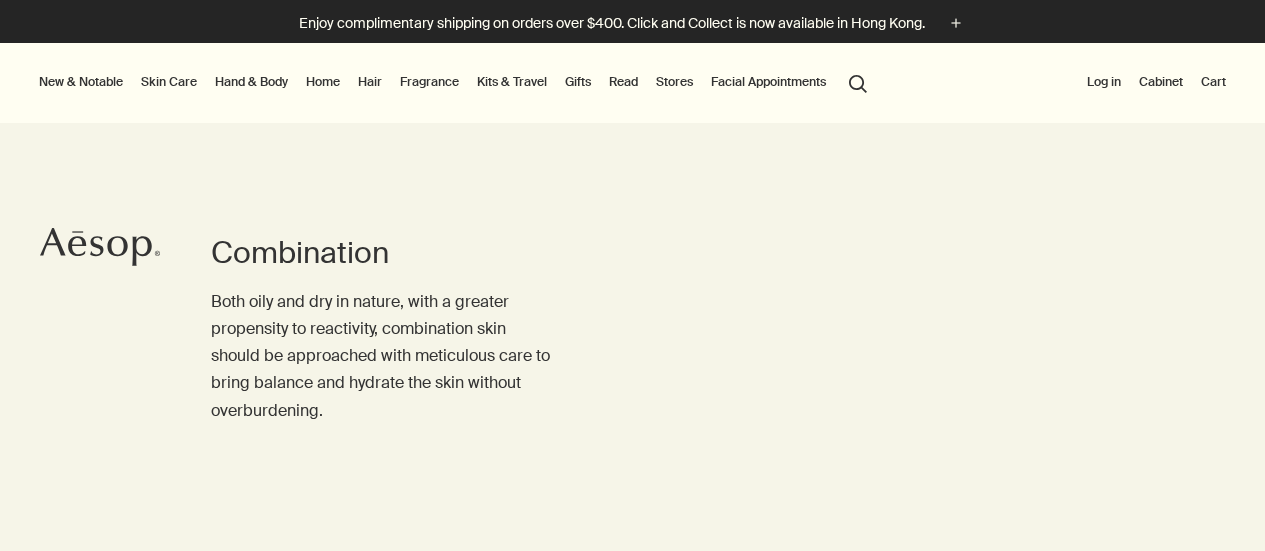 scroll, scrollTop: 300, scrollLeft: 0, axis: vertical 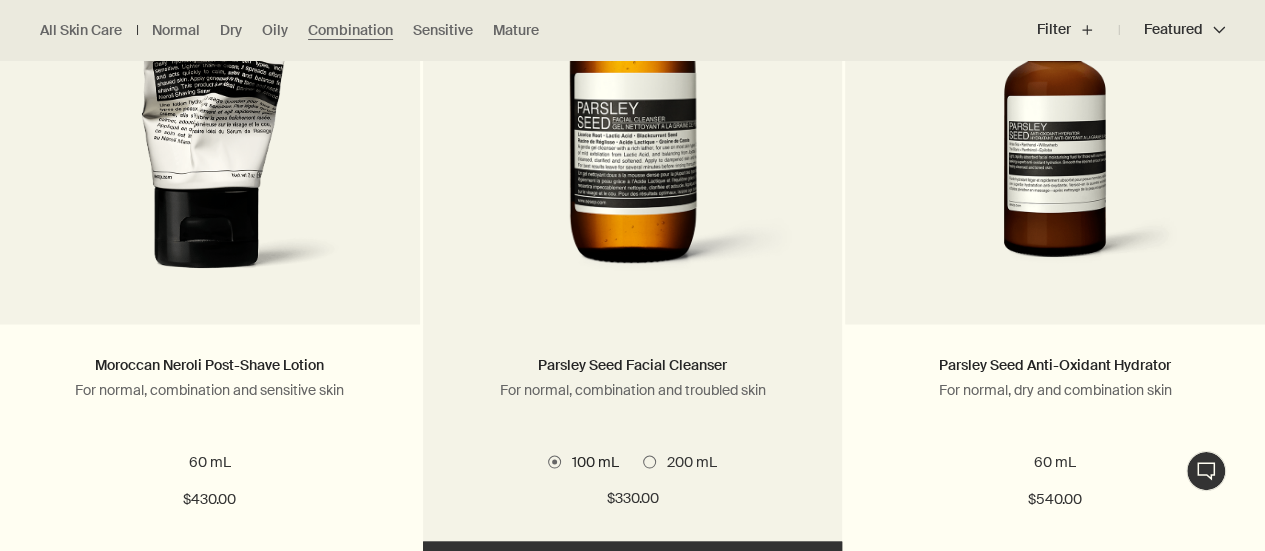 click on "200 mL" at bounding box center [686, 461] 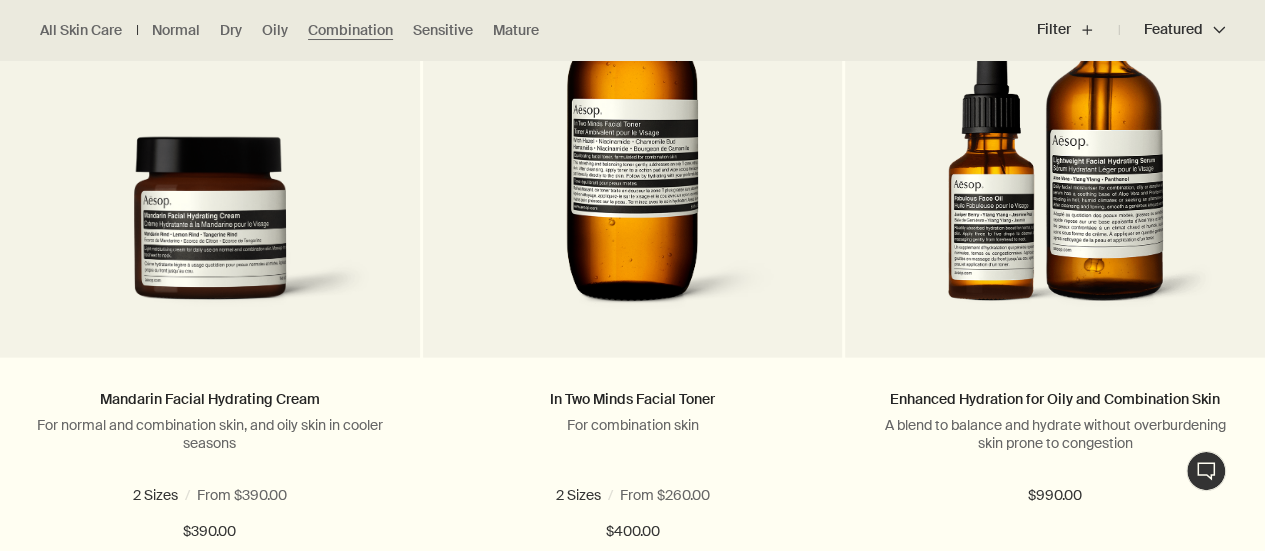 scroll, scrollTop: 2700, scrollLeft: 0, axis: vertical 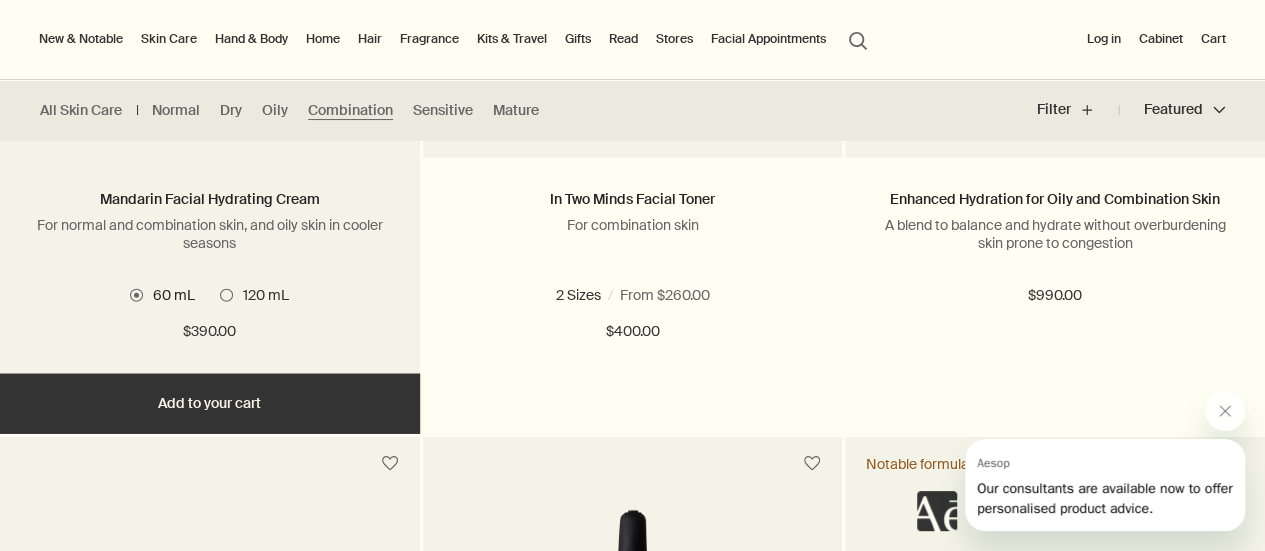 click on "120 mL" at bounding box center (261, 295) 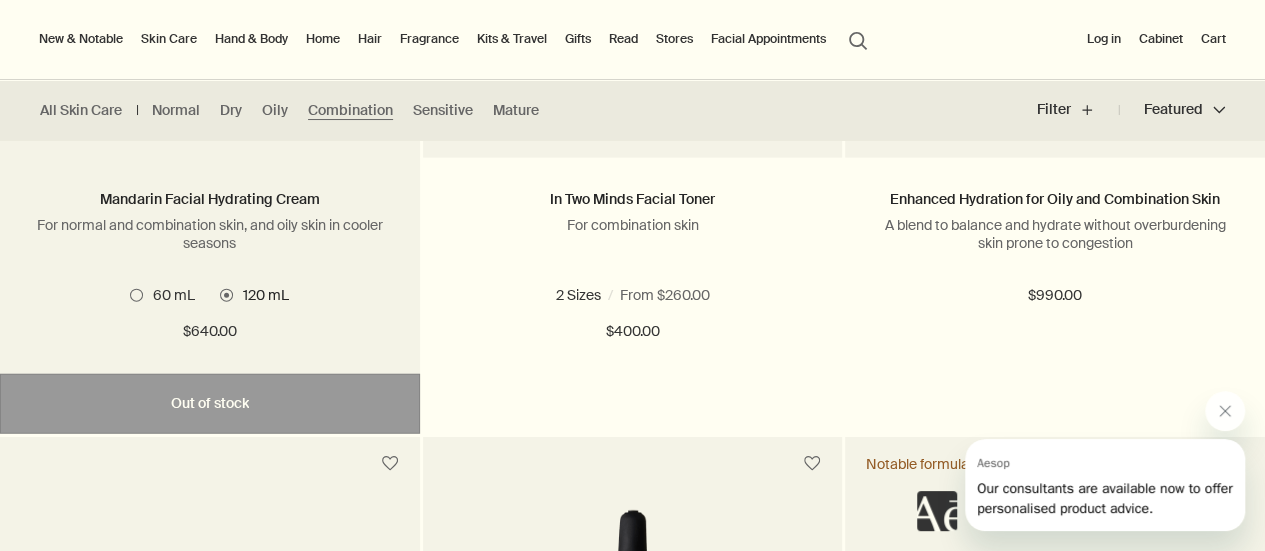 click at bounding box center [136, 295] 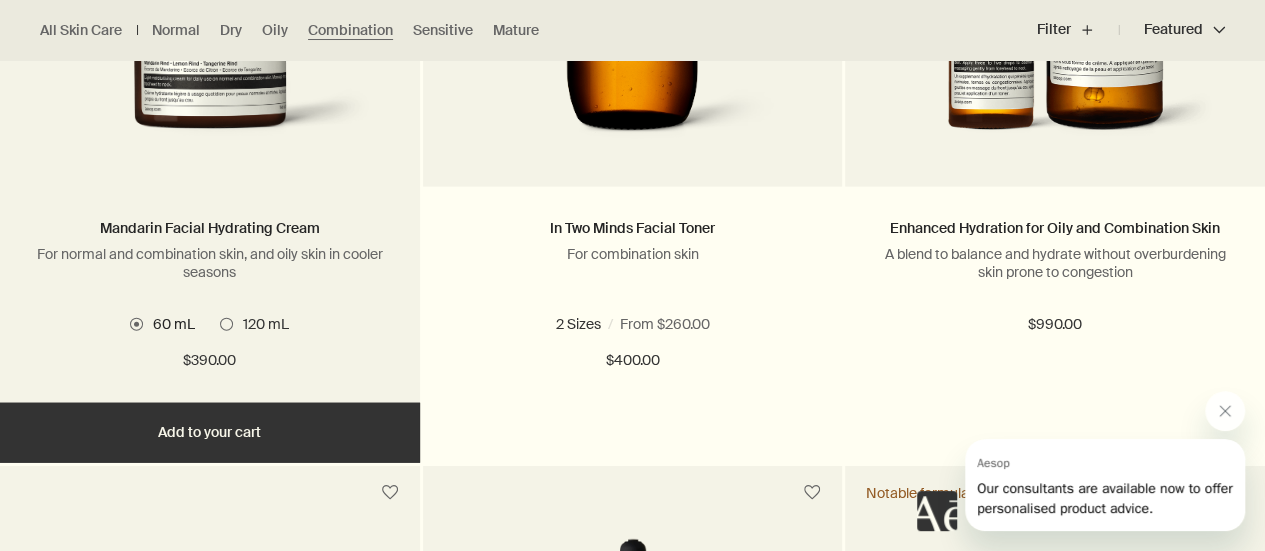 scroll, scrollTop: 2400, scrollLeft: 0, axis: vertical 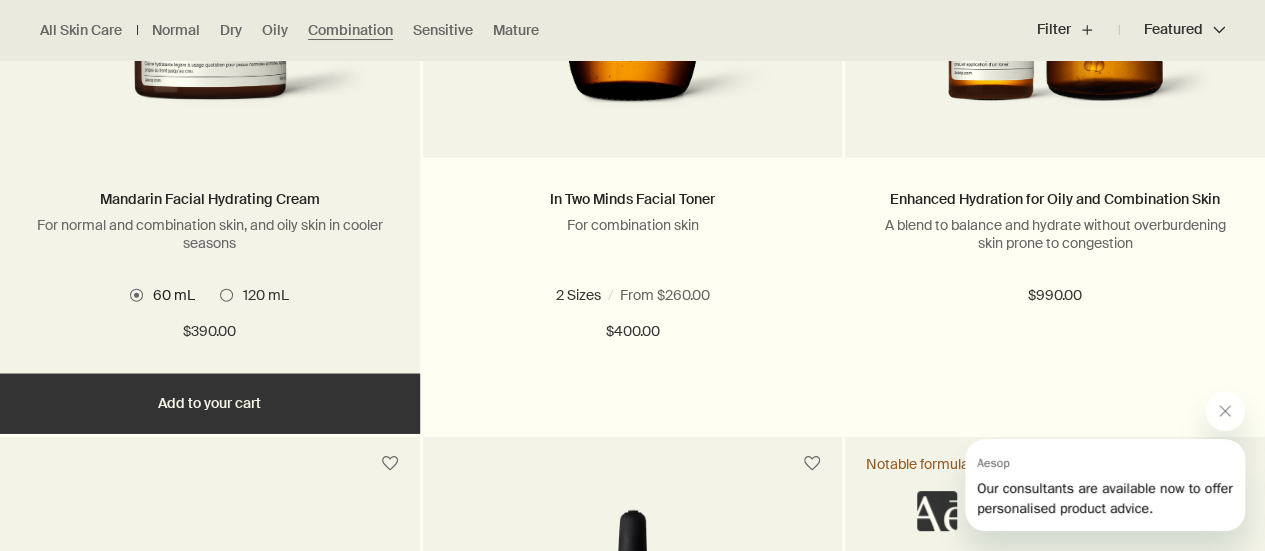 click on "Add Add to your cart" at bounding box center [210, 404] 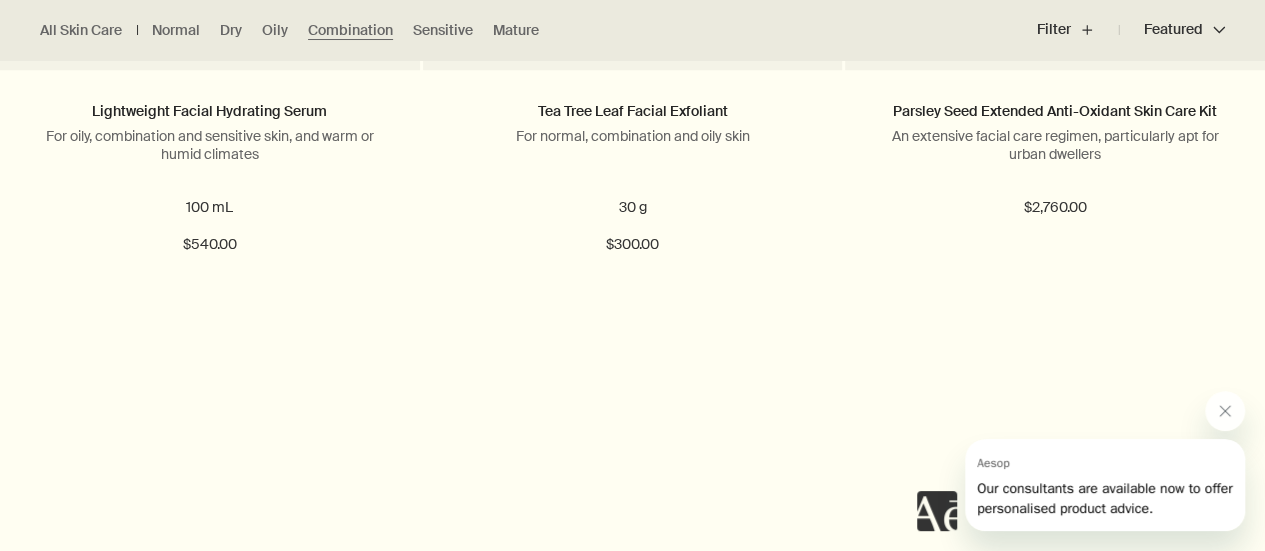 scroll, scrollTop: 4700, scrollLeft: 0, axis: vertical 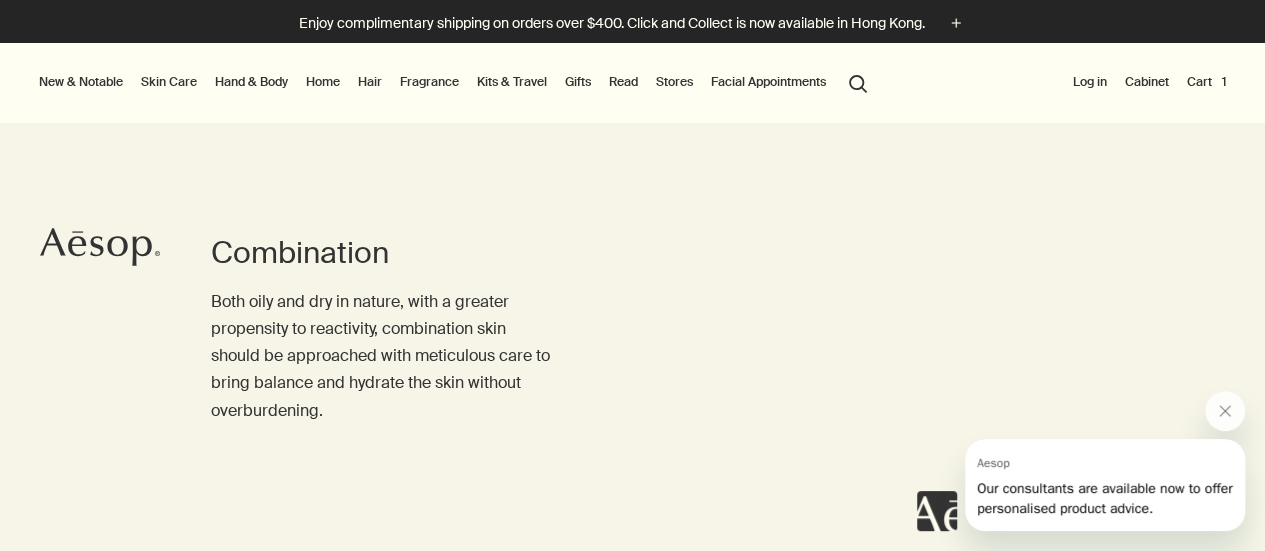 click on "Skin Care" at bounding box center [169, 82] 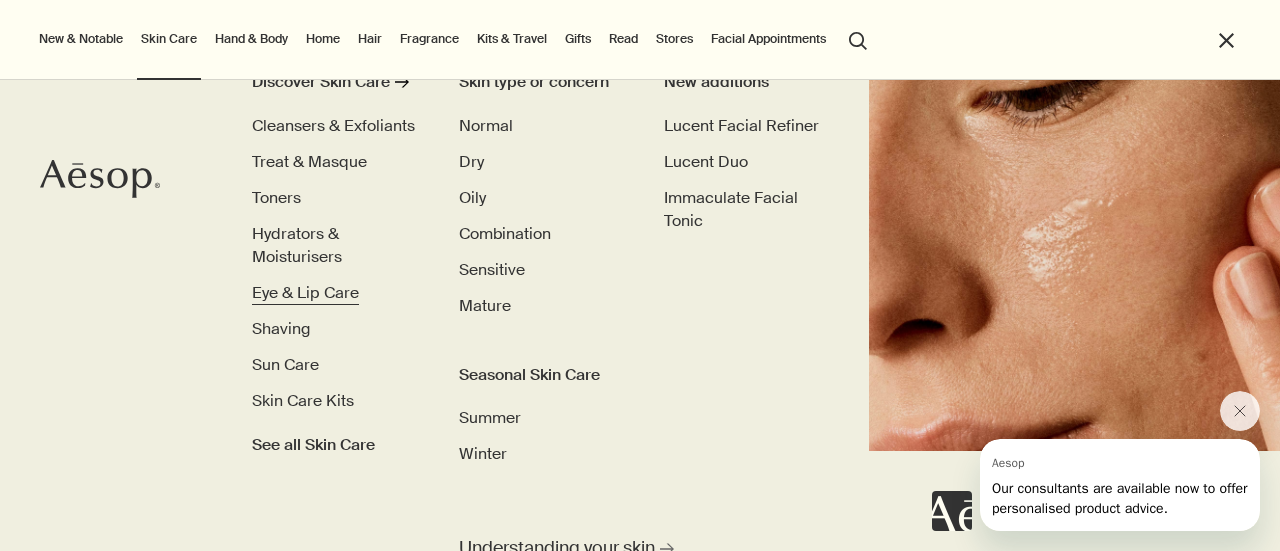 scroll, scrollTop: 0, scrollLeft: 0, axis: both 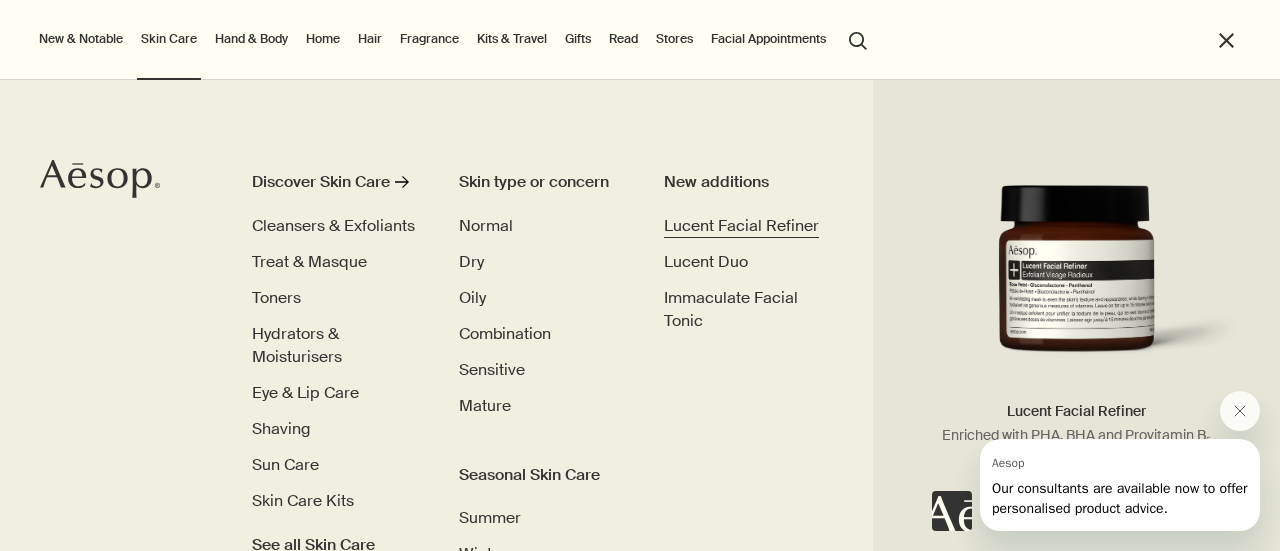 click on "Lucent Facial Refiner" at bounding box center (741, 225) 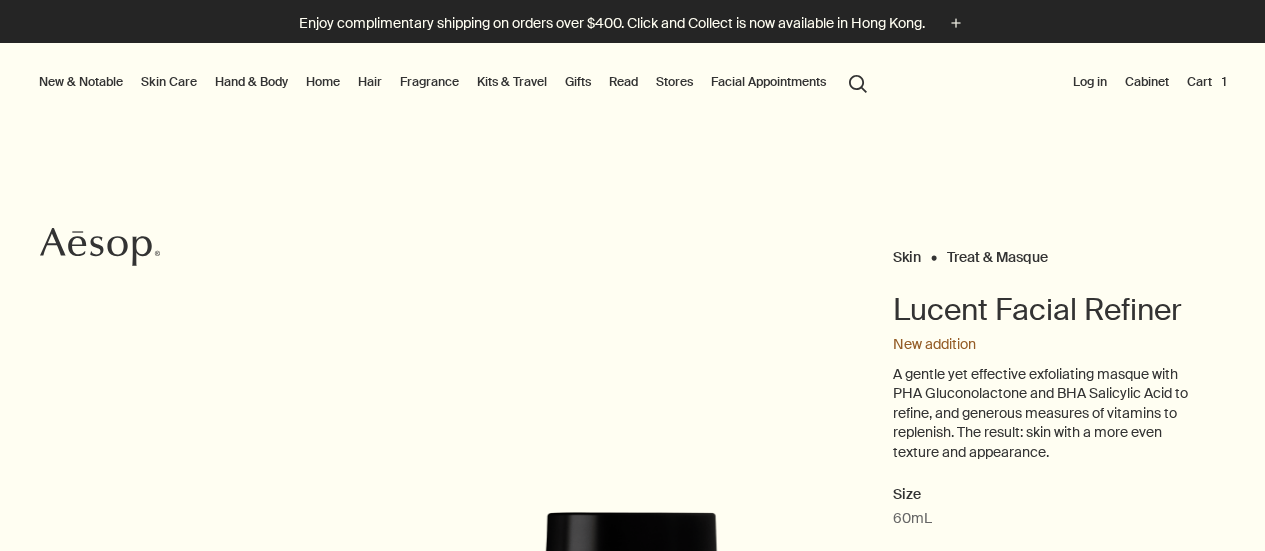 scroll, scrollTop: 0, scrollLeft: 0, axis: both 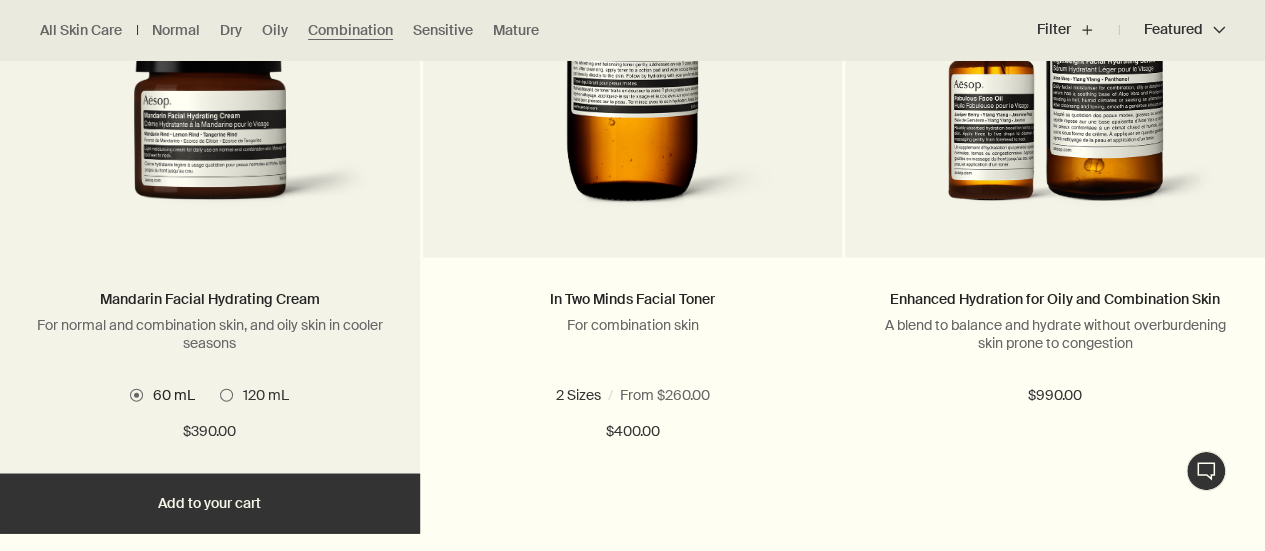 click at bounding box center [210, 132] 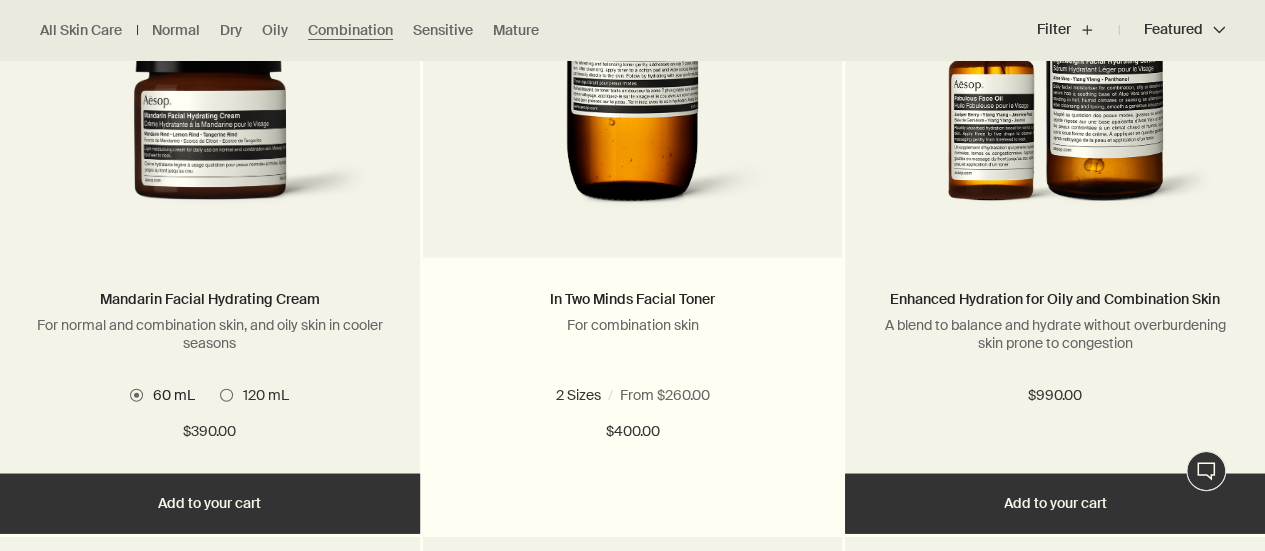 scroll, scrollTop: 2600, scrollLeft: 0, axis: vertical 